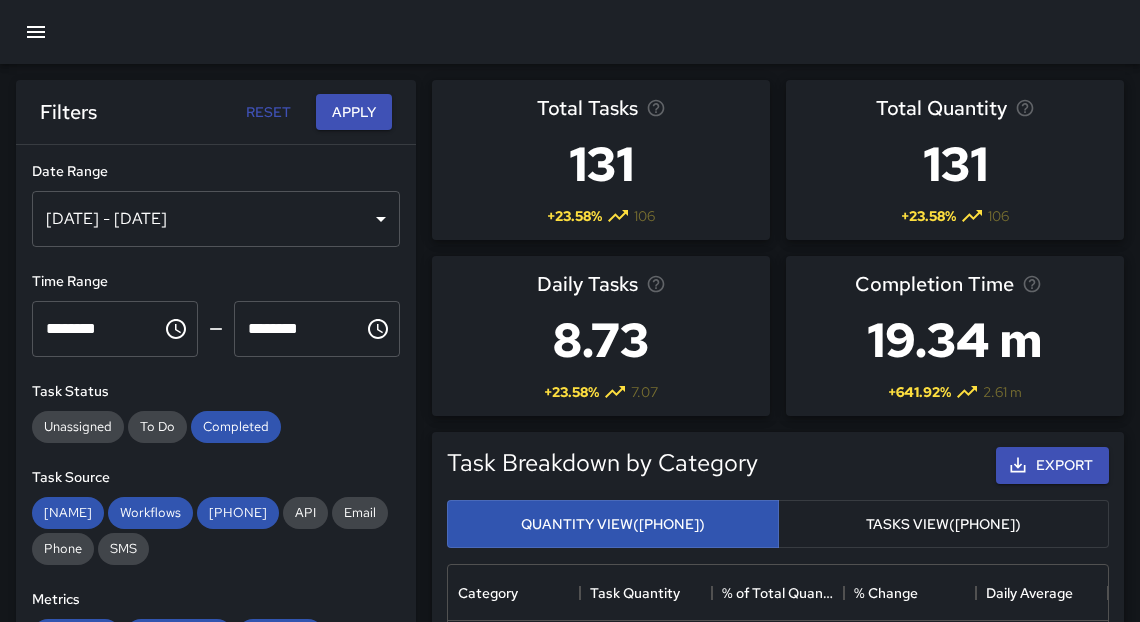 scroll, scrollTop: 70, scrollLeft: 0, axis: vertical 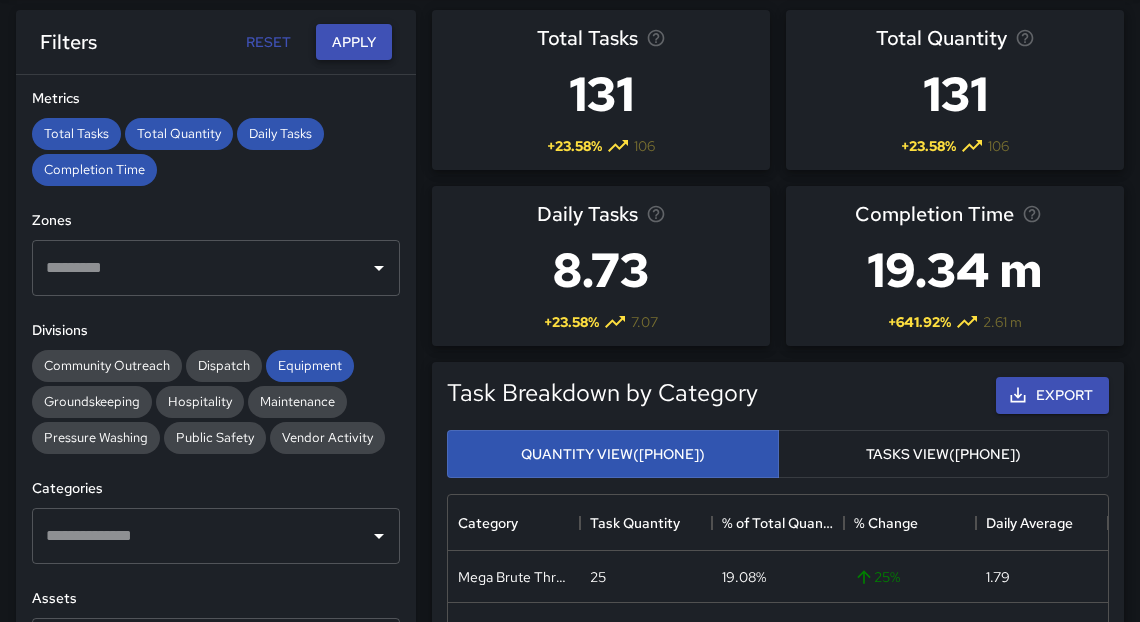 click on "Apply" at bounding box center (354, 42) 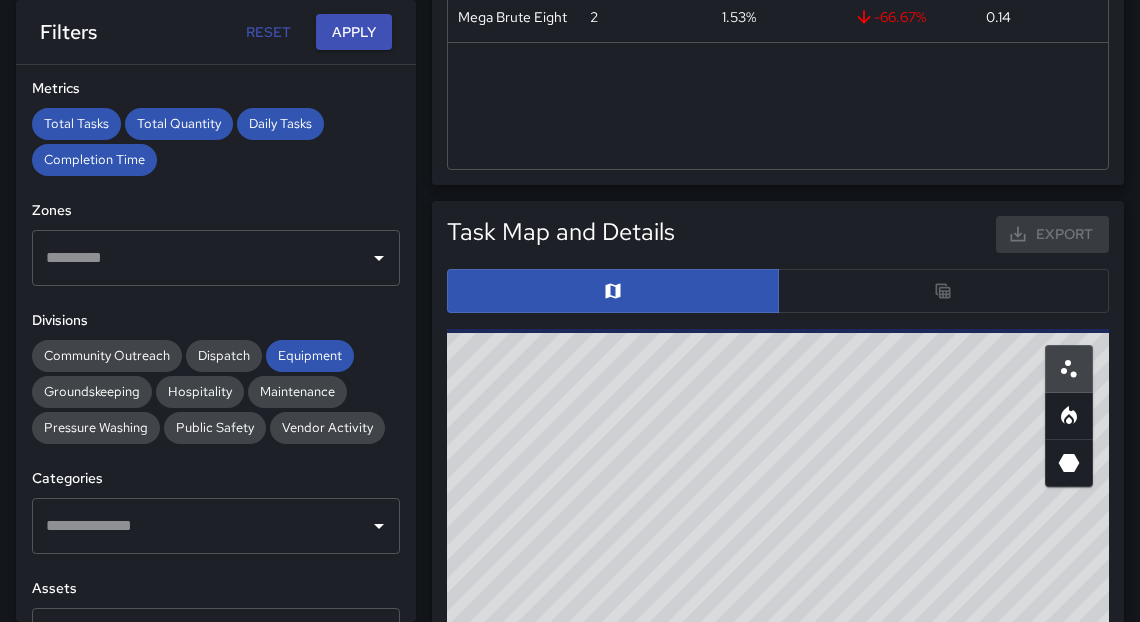 scroll, scrollTop: 1005, scrollLeft: 0, axis: vertical 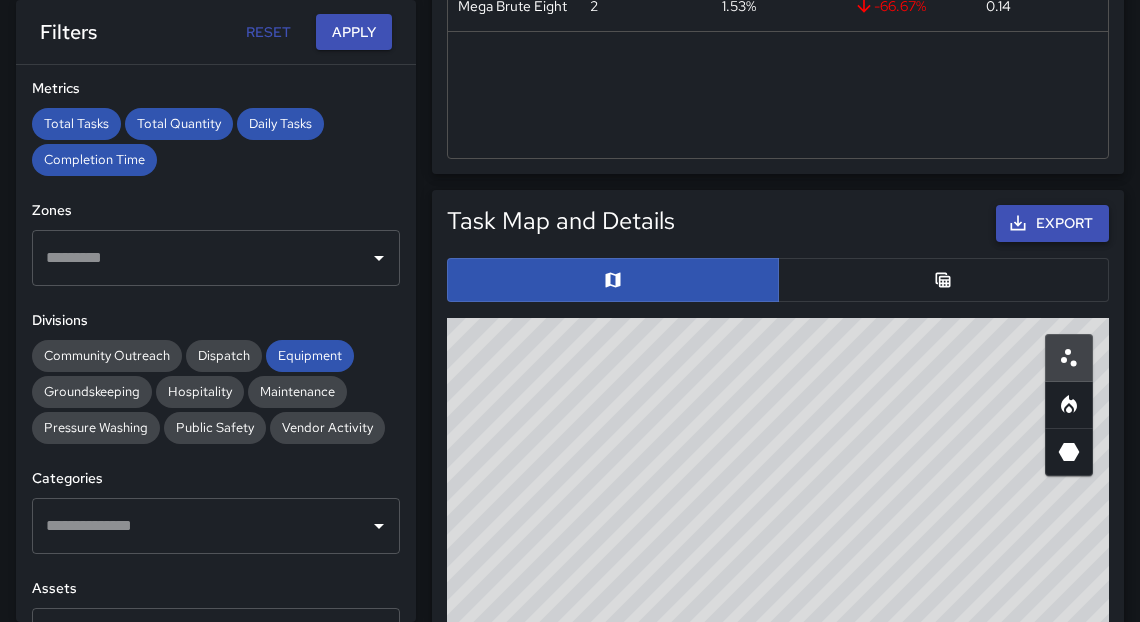 click on "Export" at bounding box center [1052, 223] 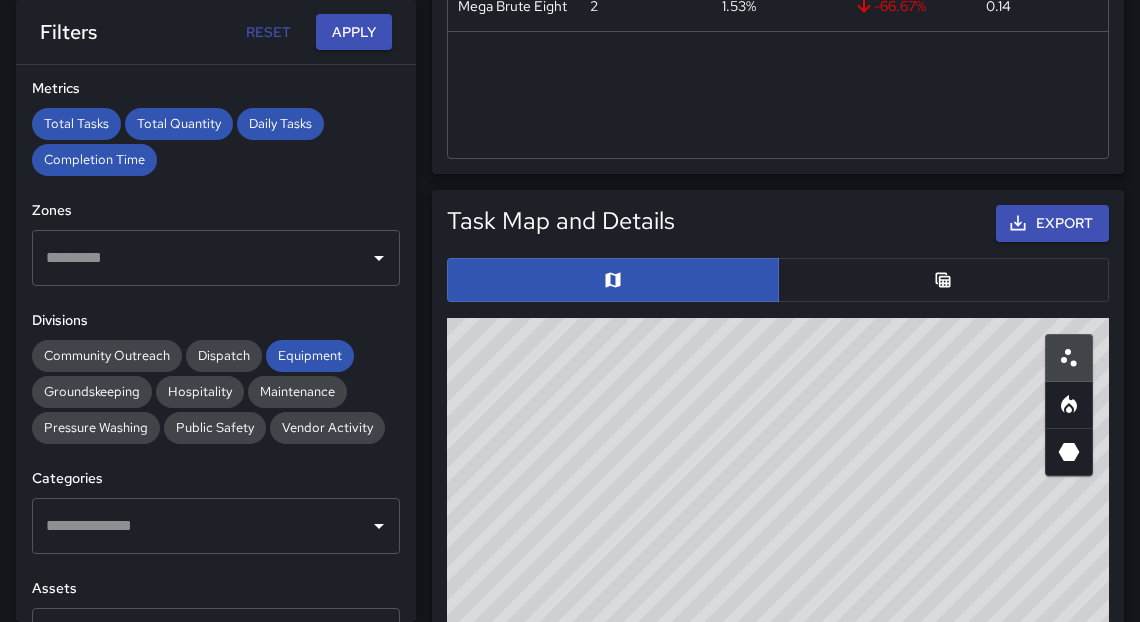 click on "1.53%" at bounding box center (778, 6) 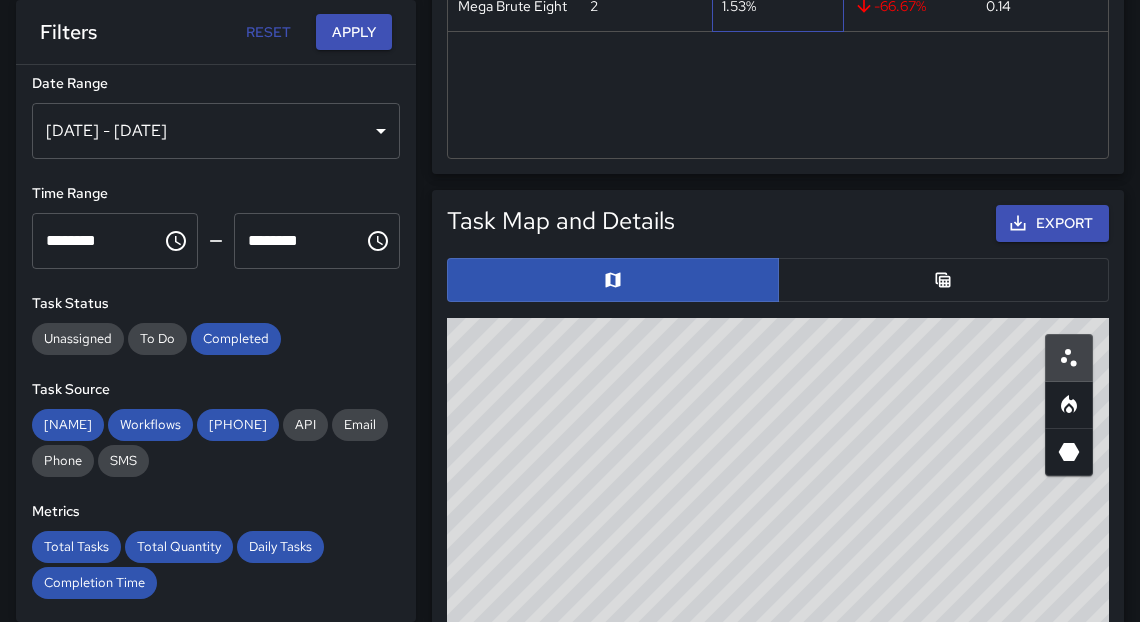scroll, scrollTop: 0, scrollLeft: 0, axis: both 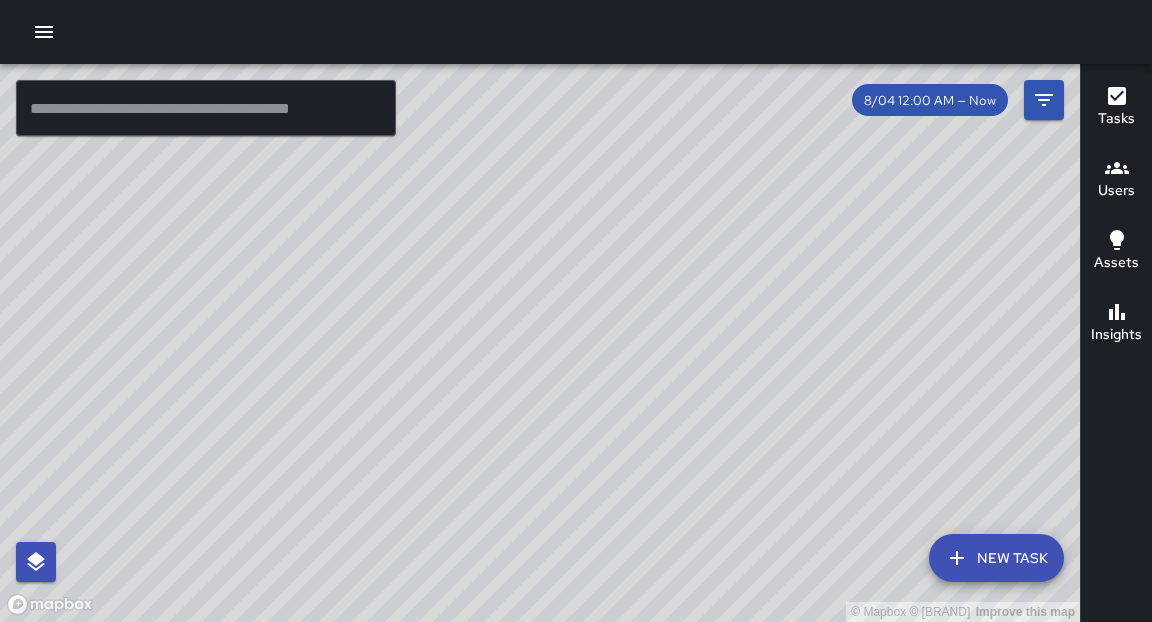 click 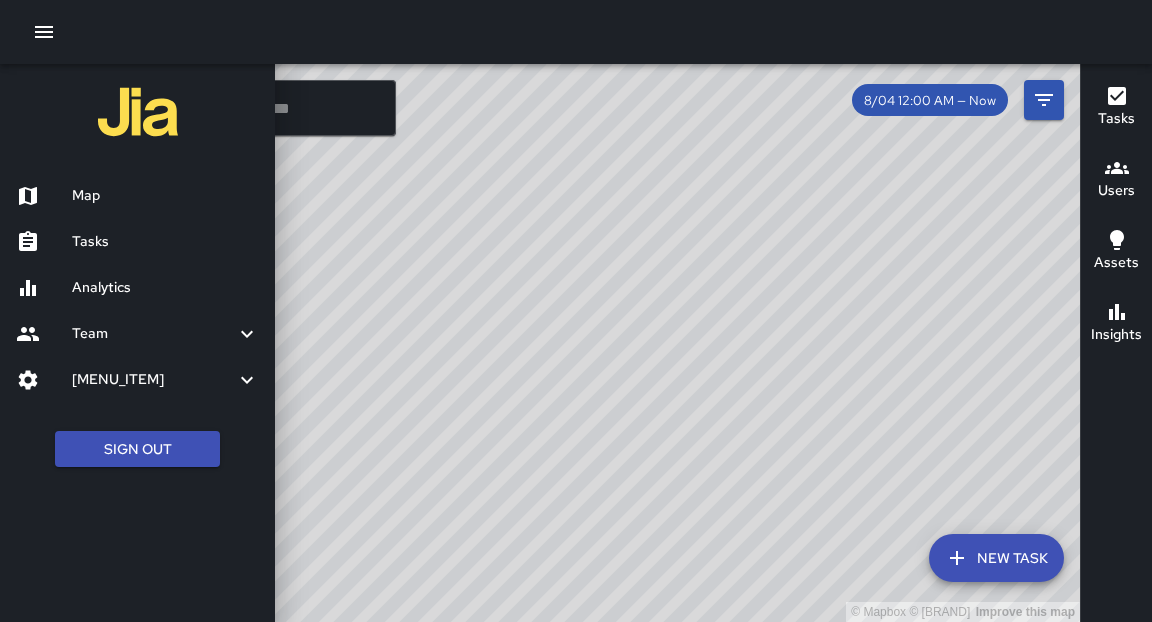 click on "Analytics" at bounding box center [165, 288] 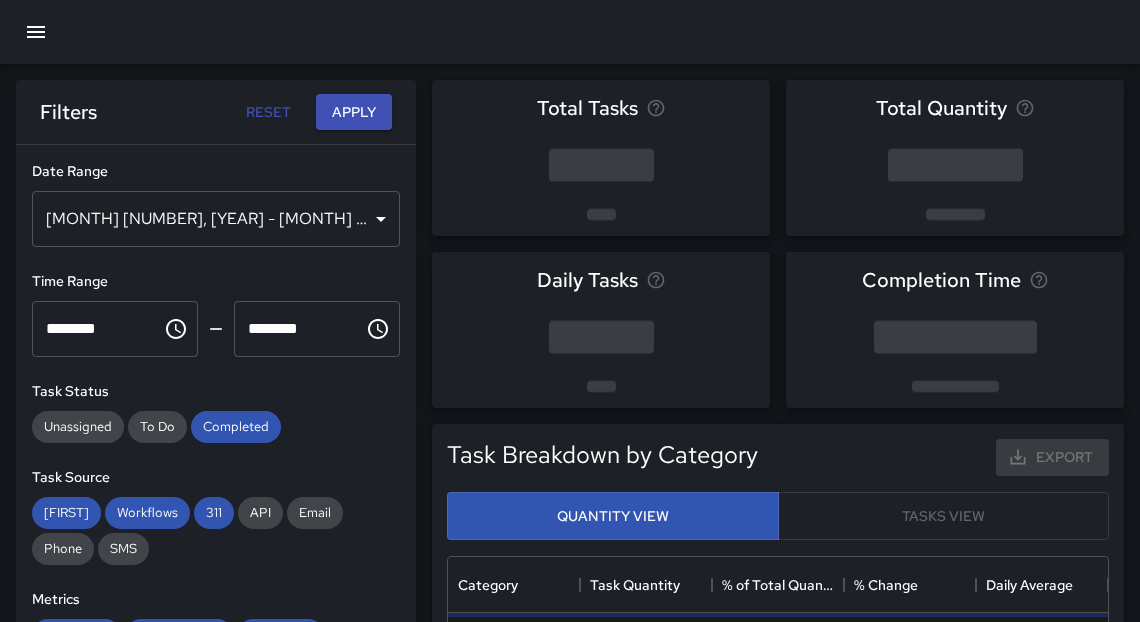 scroll, scrollTop: 12, scrollLeft: 12, axis: both 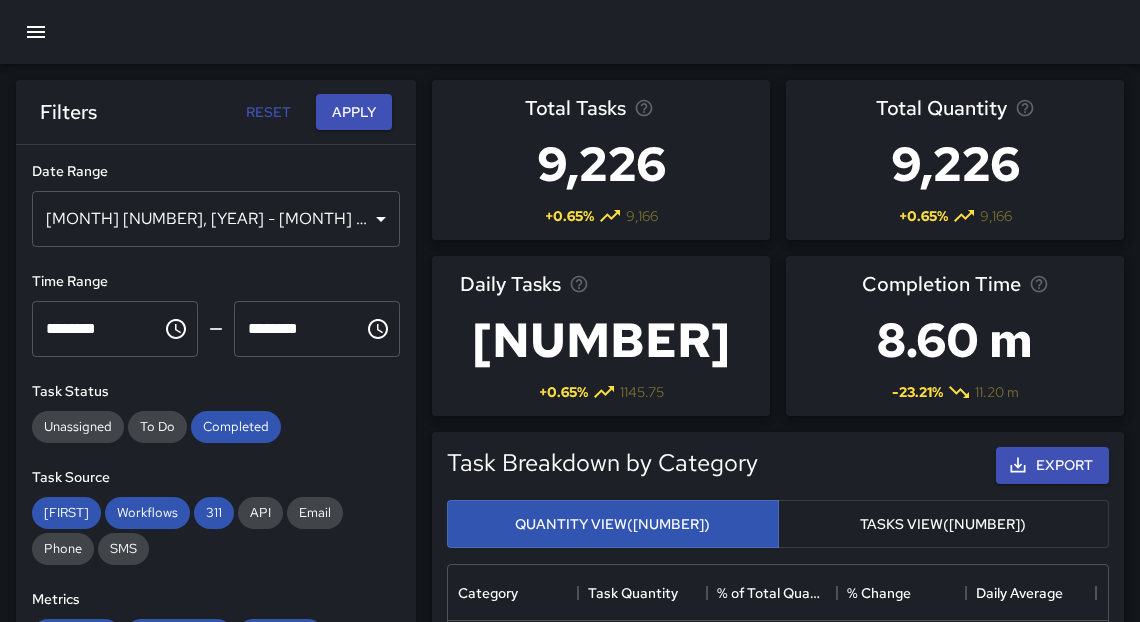 click on "[MONTH] [NUMBER], [YEAR] - [MONTH] [NUMBER], [YEAR]" at bounding box center (216, 219) 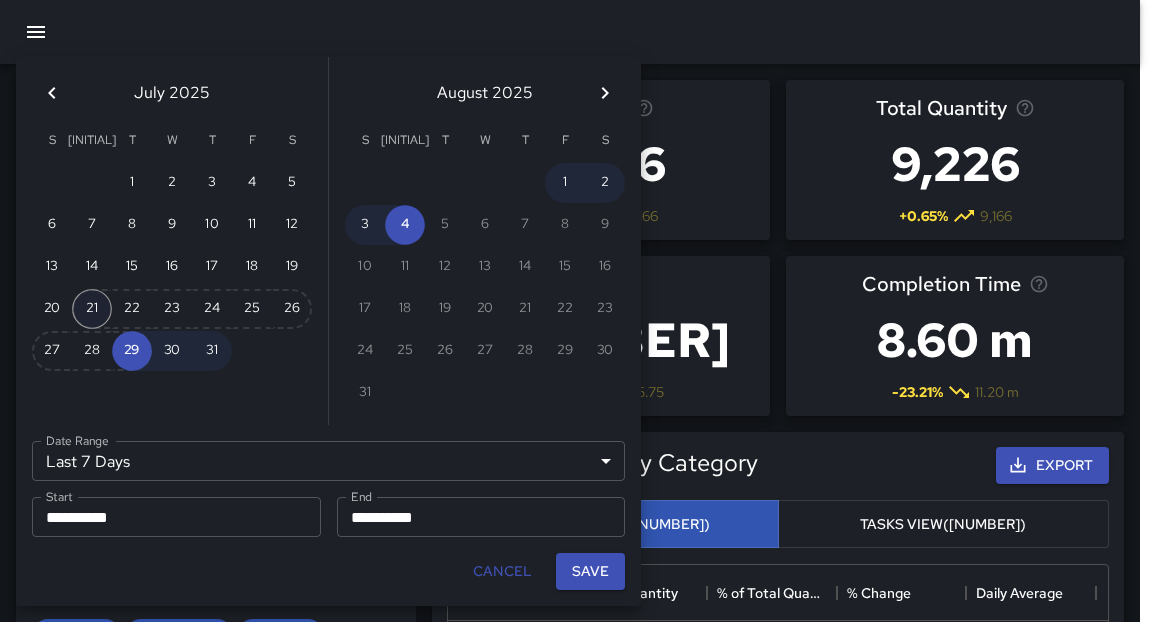 click on "21" at bounding box center (92, 309) 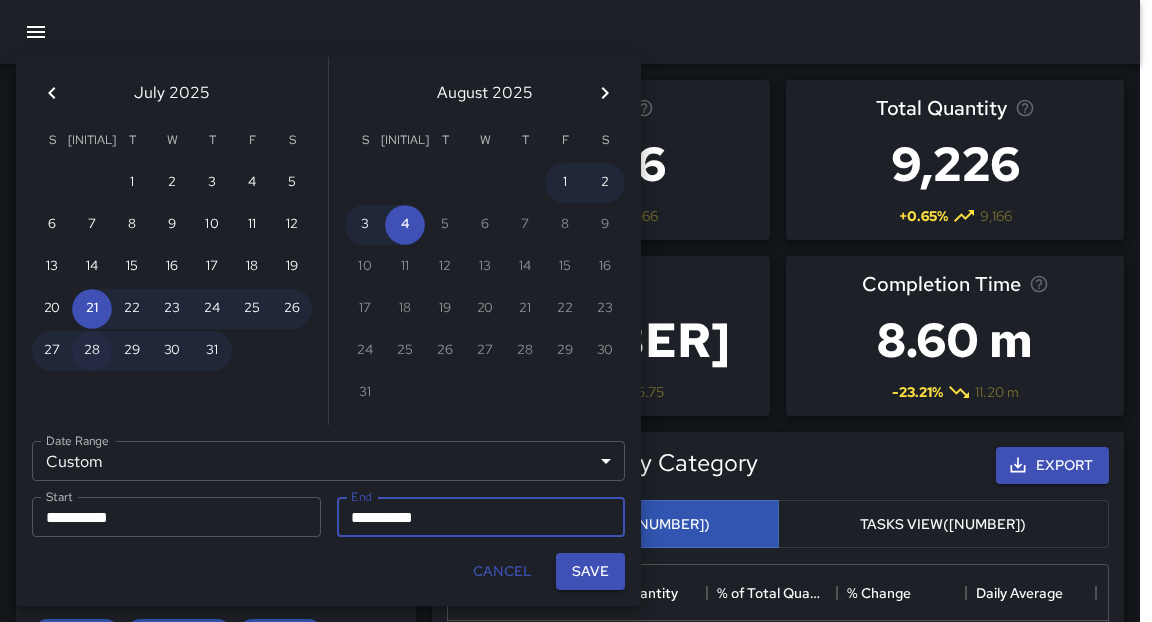 click on "28" at bounding box center [92, 351] 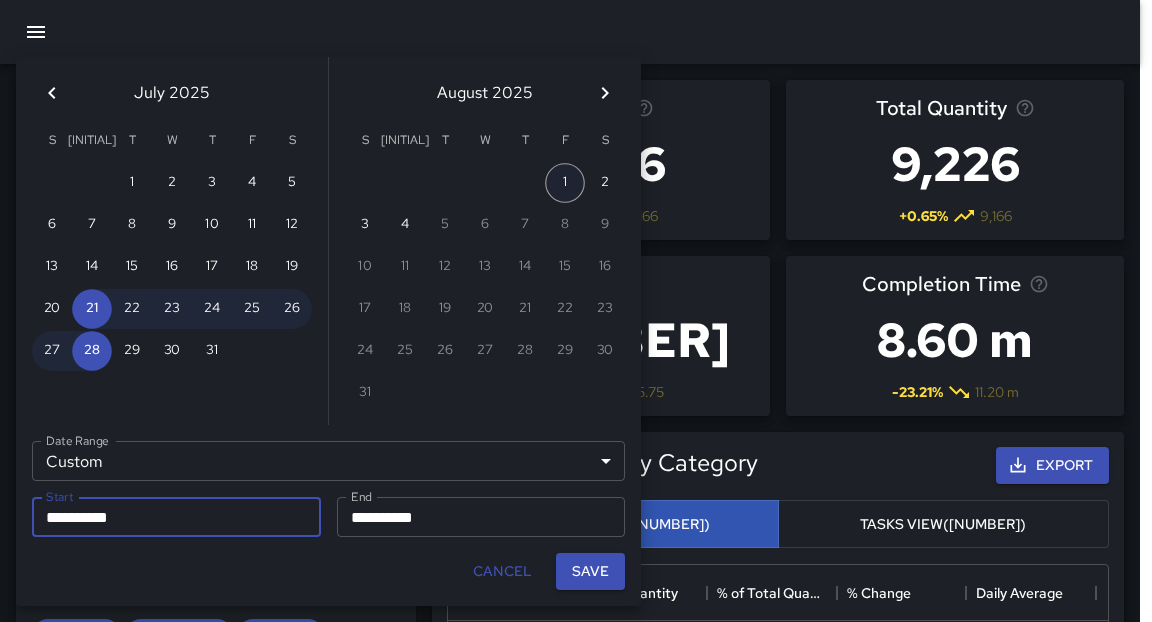 click on "1" at bounding box center (565, 183) 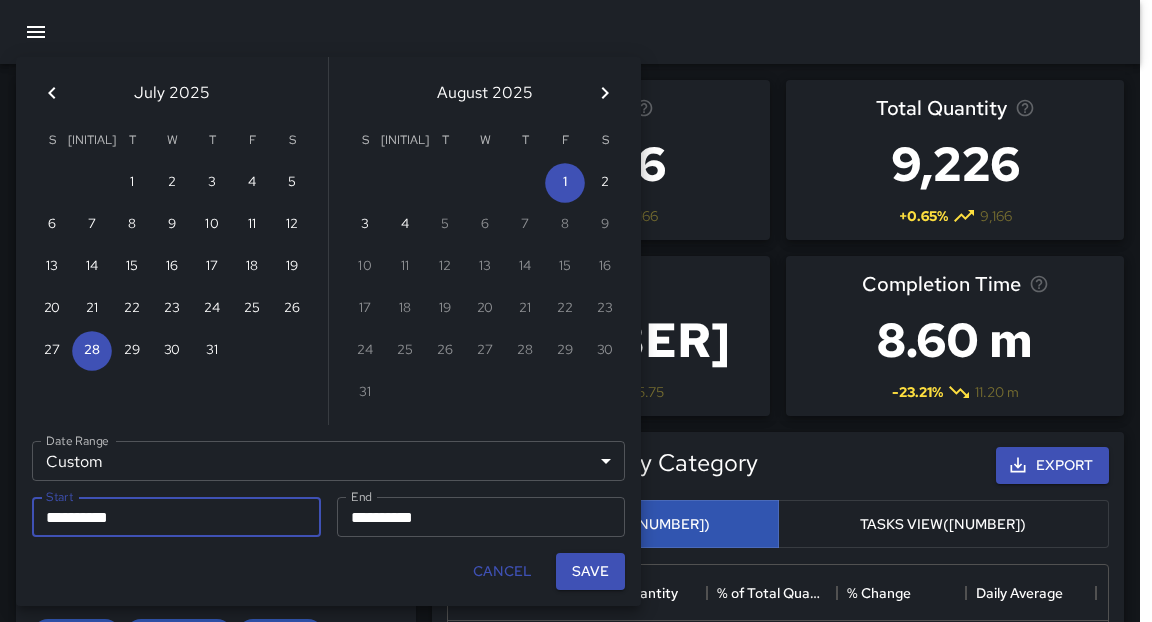 click on "**********" at bounding box center [169, 517] 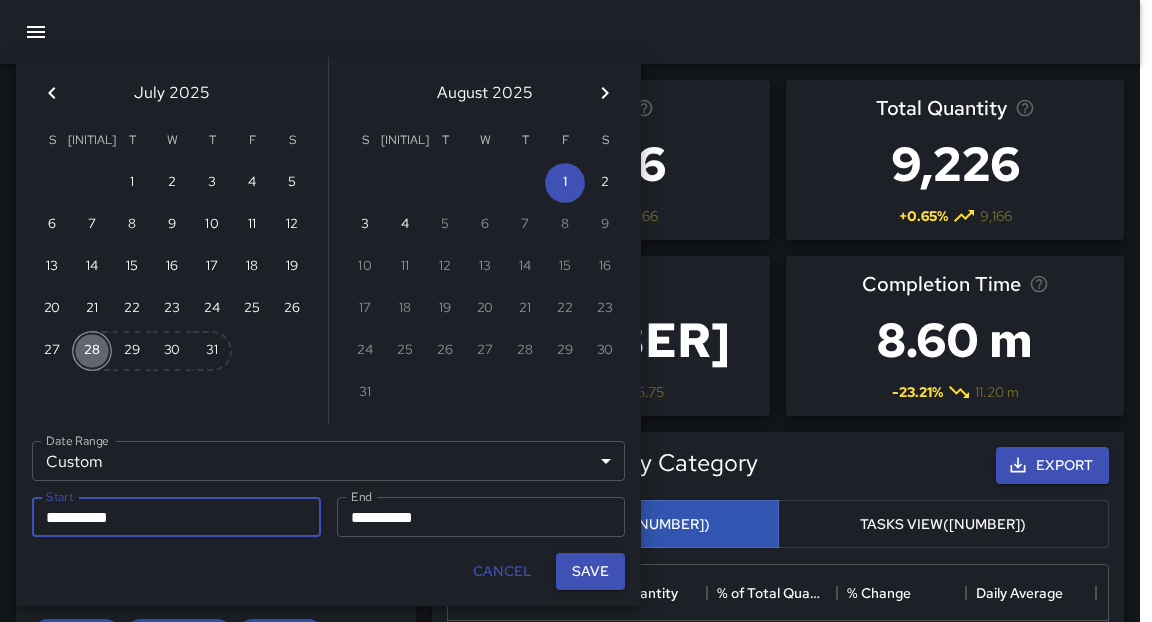 click on "28" at bounding box center [92, 351] 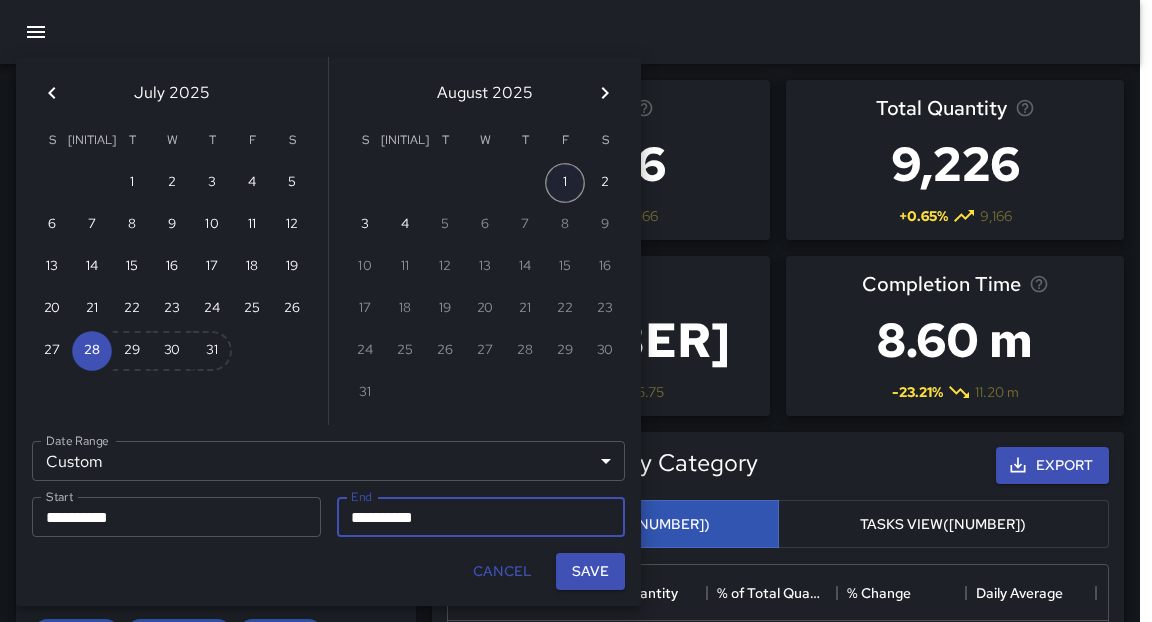 click on "1" at bounding box center (565, 183) 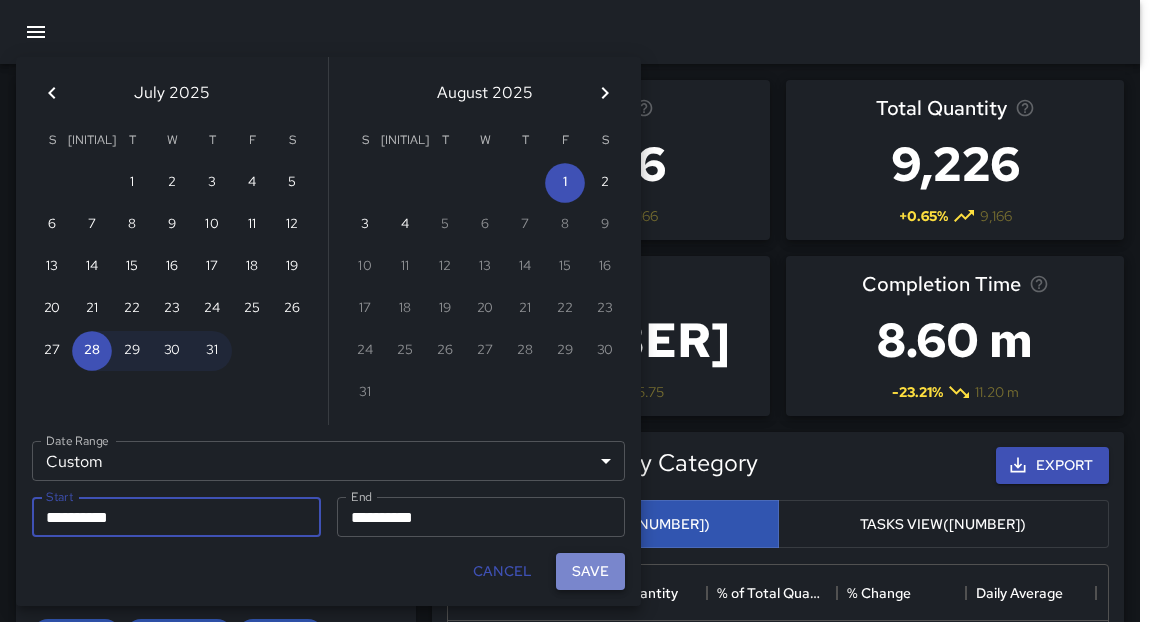 click on "Save" at bounding box center [590, 571] 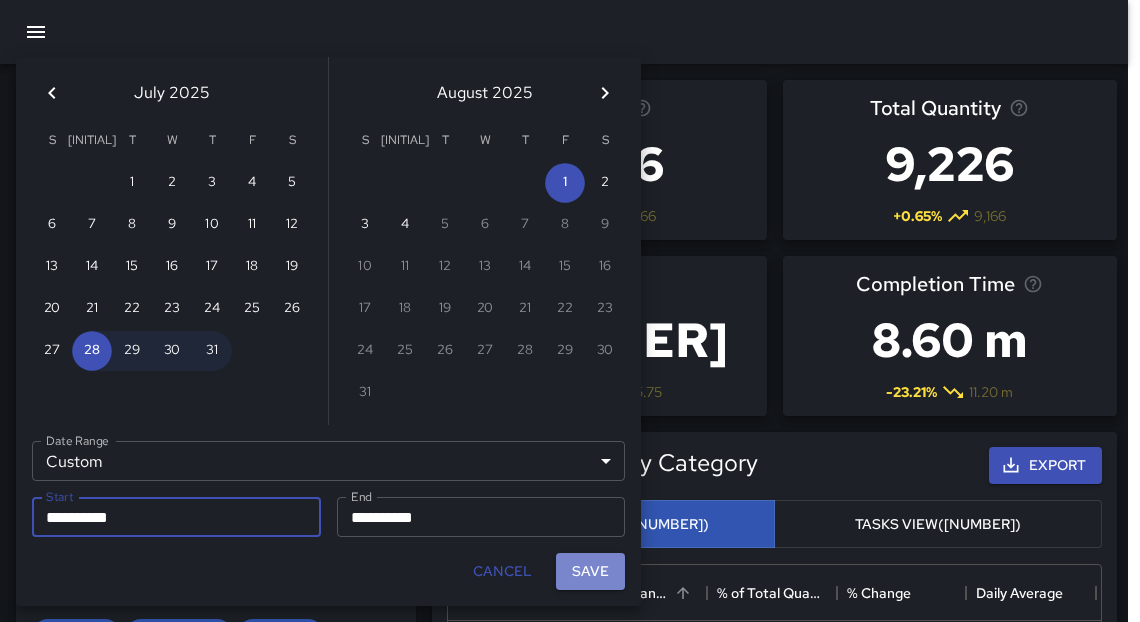 scroll, scrollTop: 12, scrollLeft: 12, axis: both 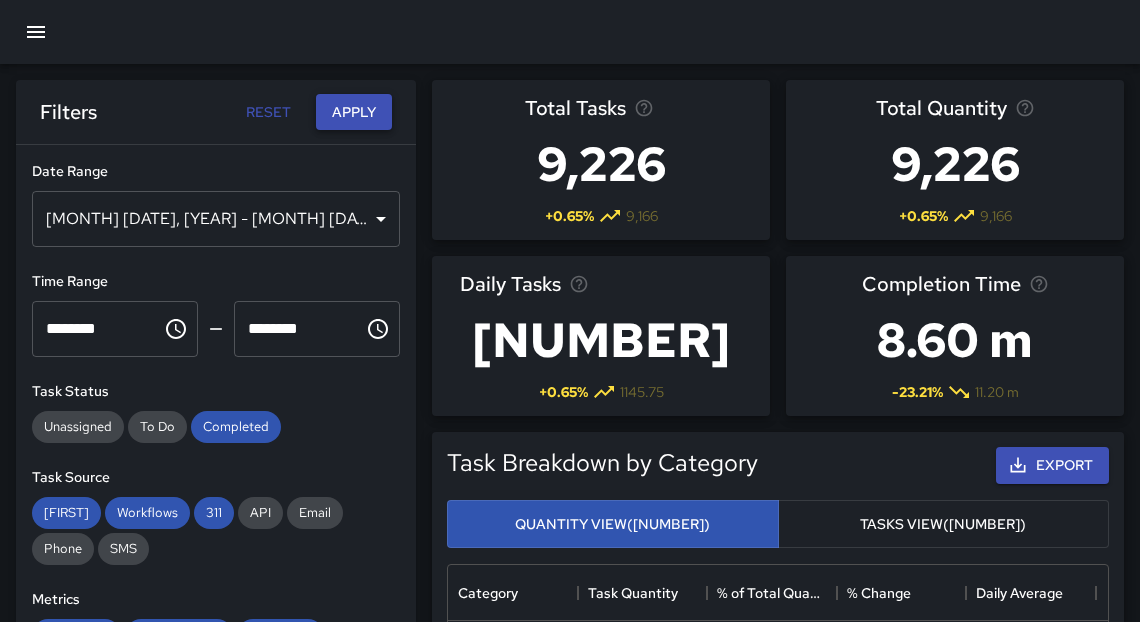 click on "Apply" at bounding box center [354, 112] 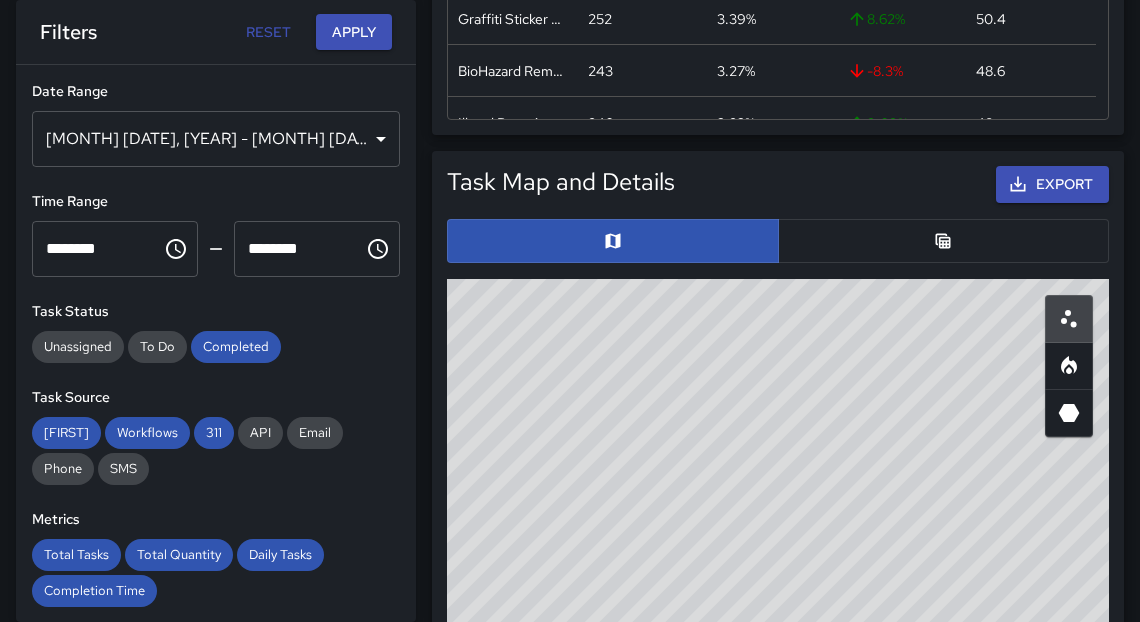 scroll, scrollTop: 1032, scrollLeft: 0, axis: vertical 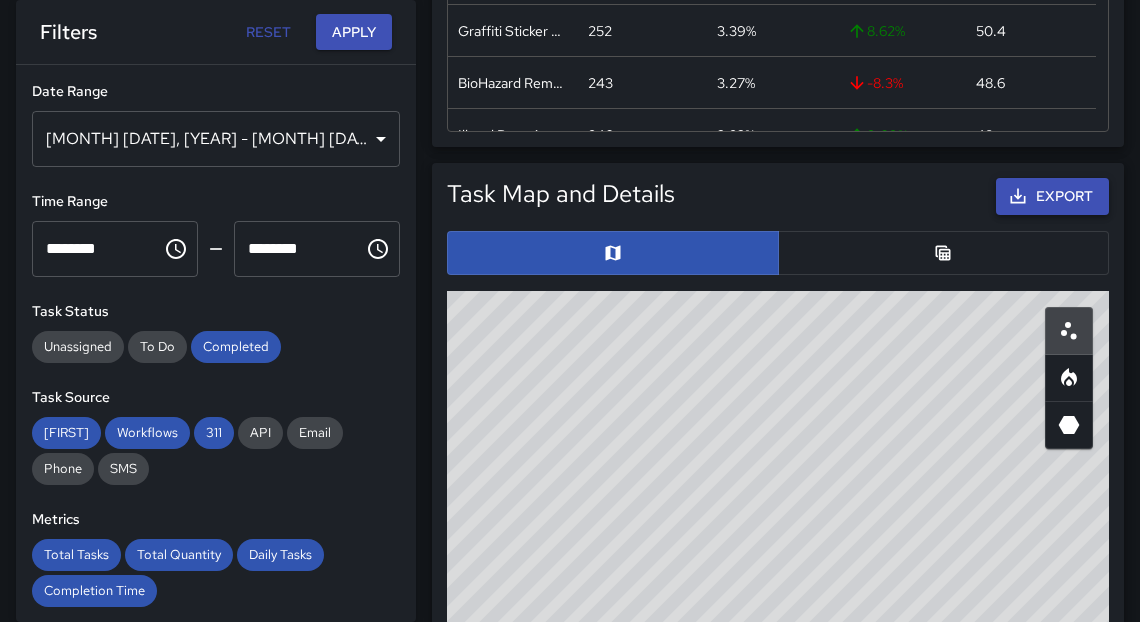 click on "Export" at bounding box center (1052, 196) 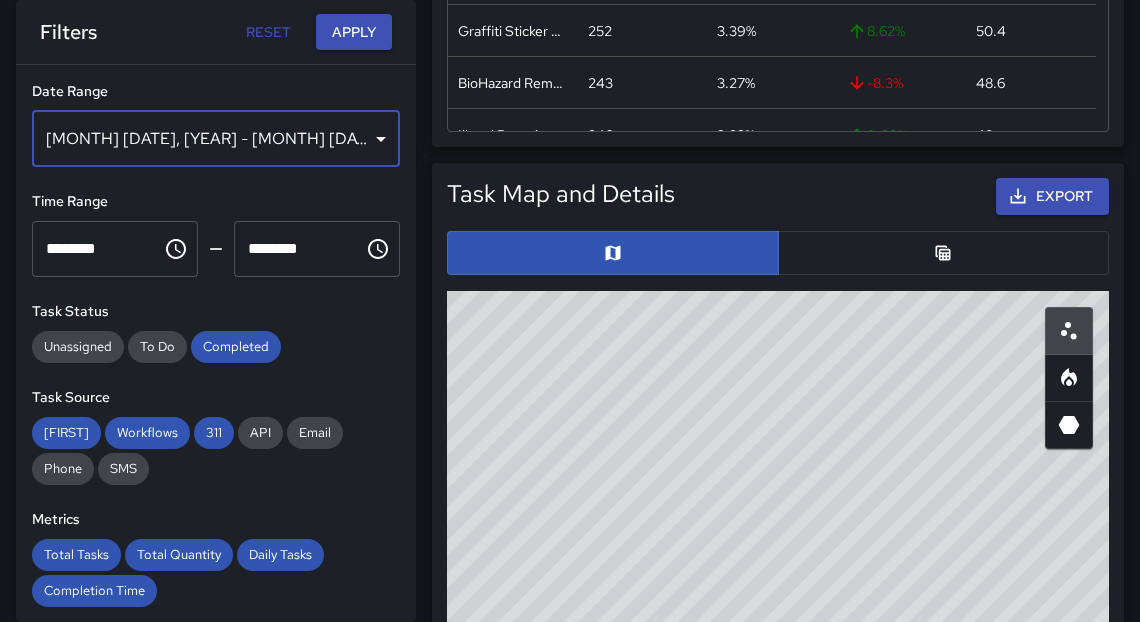 click on "[MONTH] [DATE], [YEAR] - [MONTH] [DATE], [YEAR]" at bounding box center [216, 139] 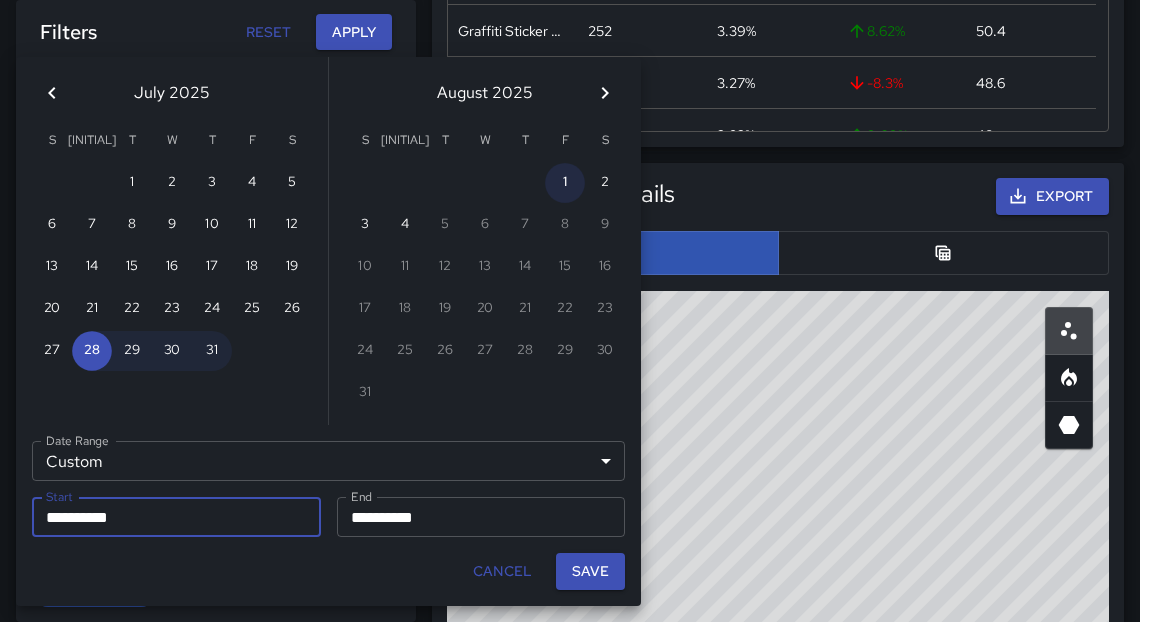 click on "1" at bounding box center [565, 183] 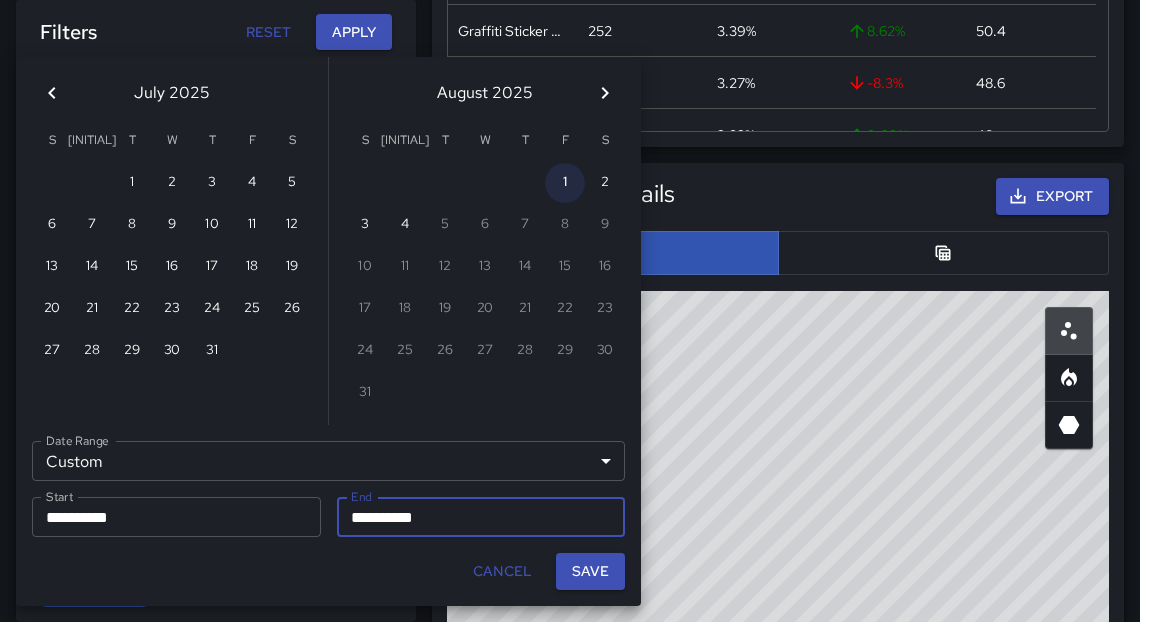 type on "**********" 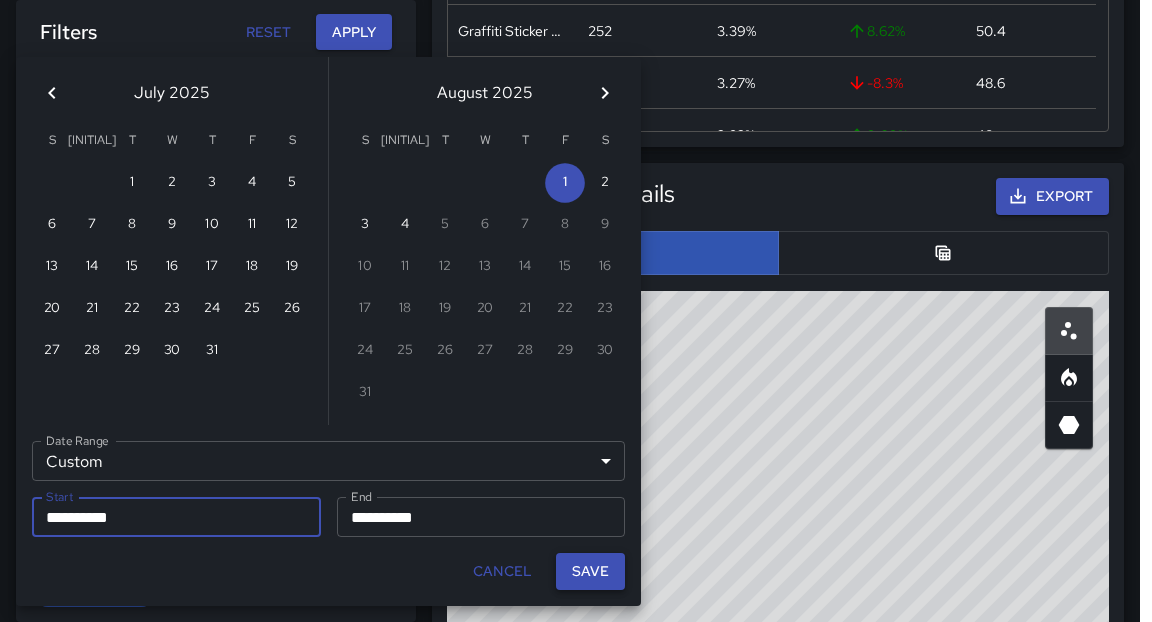click on "Save" at bounding box center [590, 571] 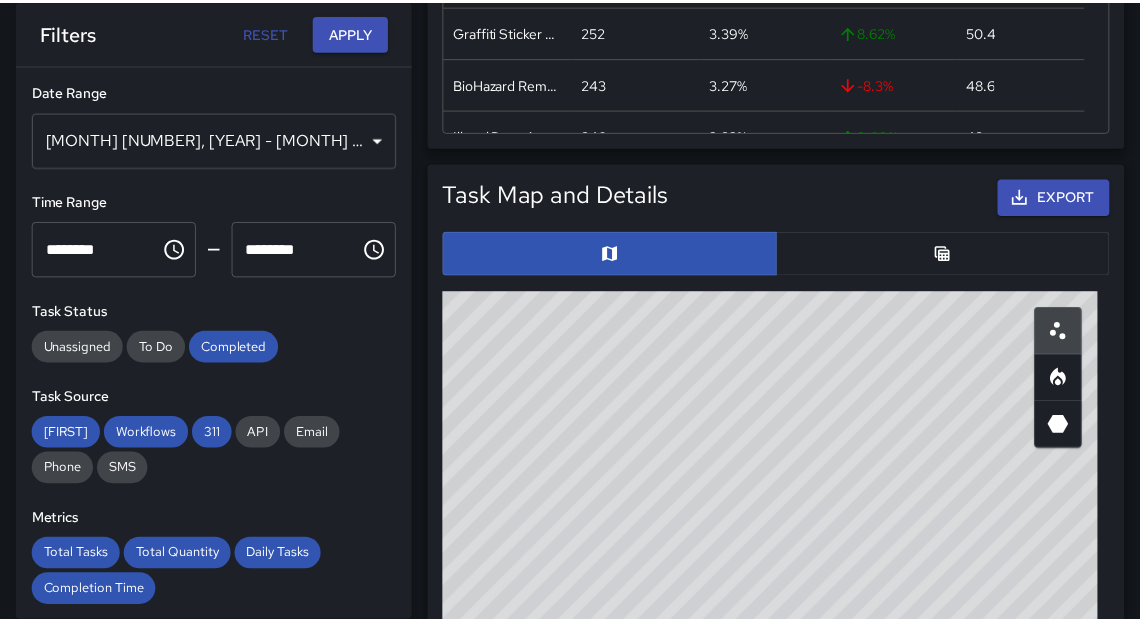 scroll, scrollTop: 12, scrollLeft: 12, axis: both 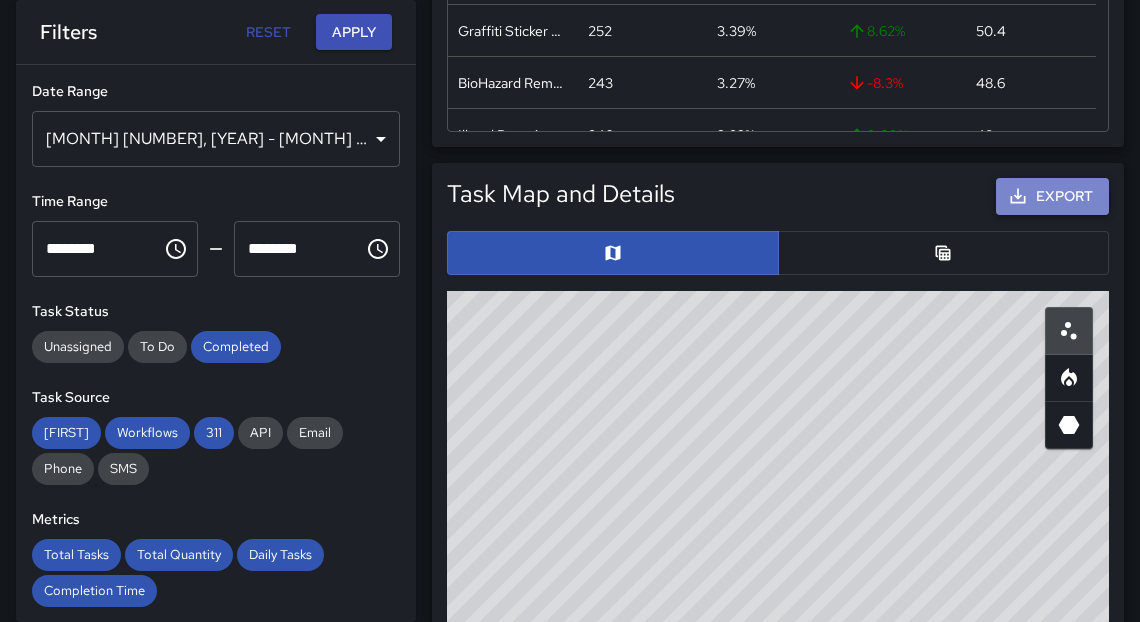 click on "Export" at bounding box center (1052, 196) 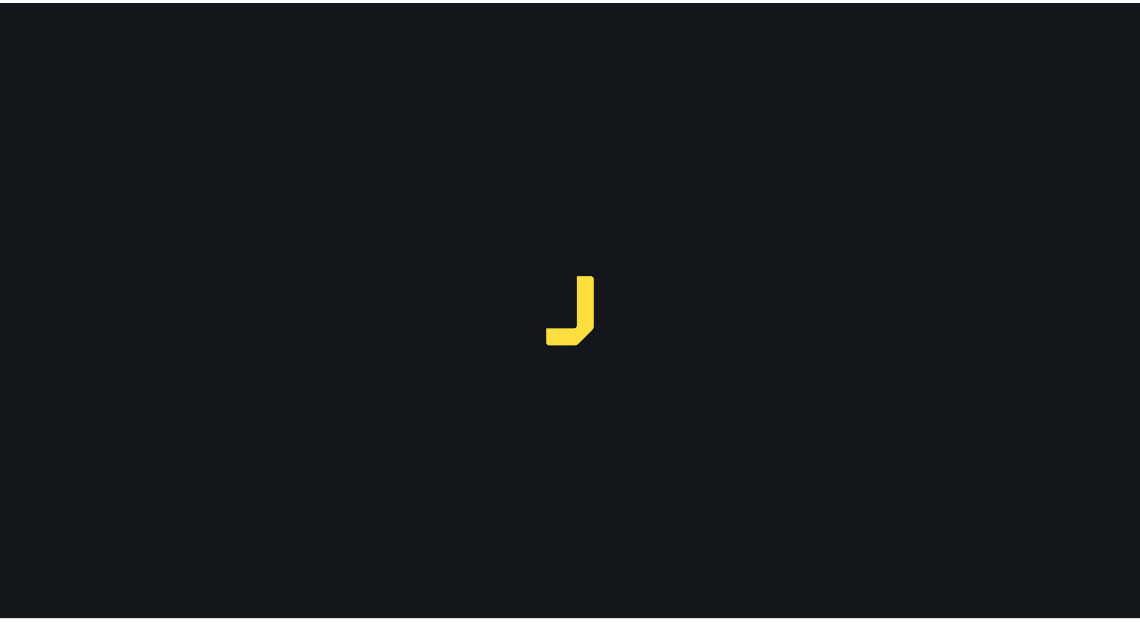 scroll, scrollTop: 0, scrollLeft: 0, axis: both 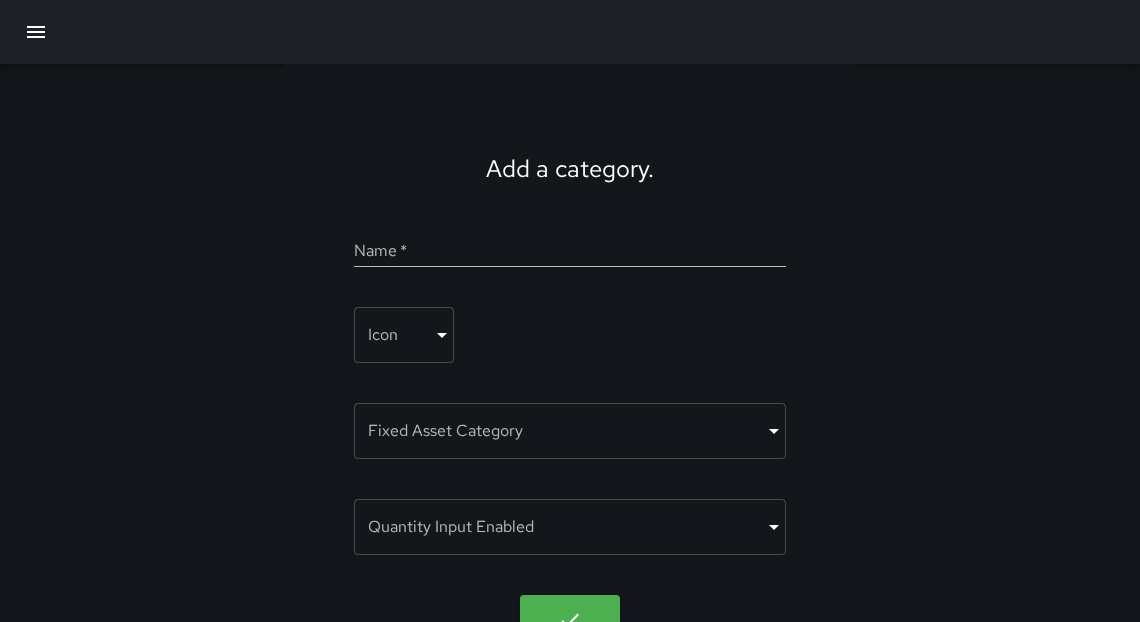 click 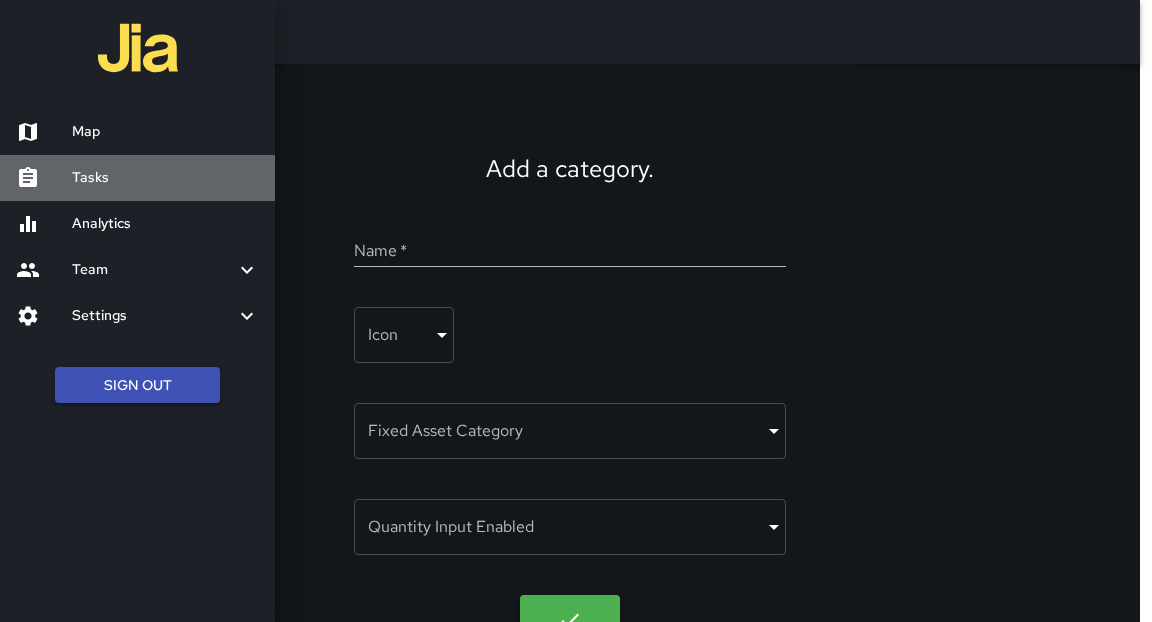 click on "Tasks" at bounding box center (165, 178) 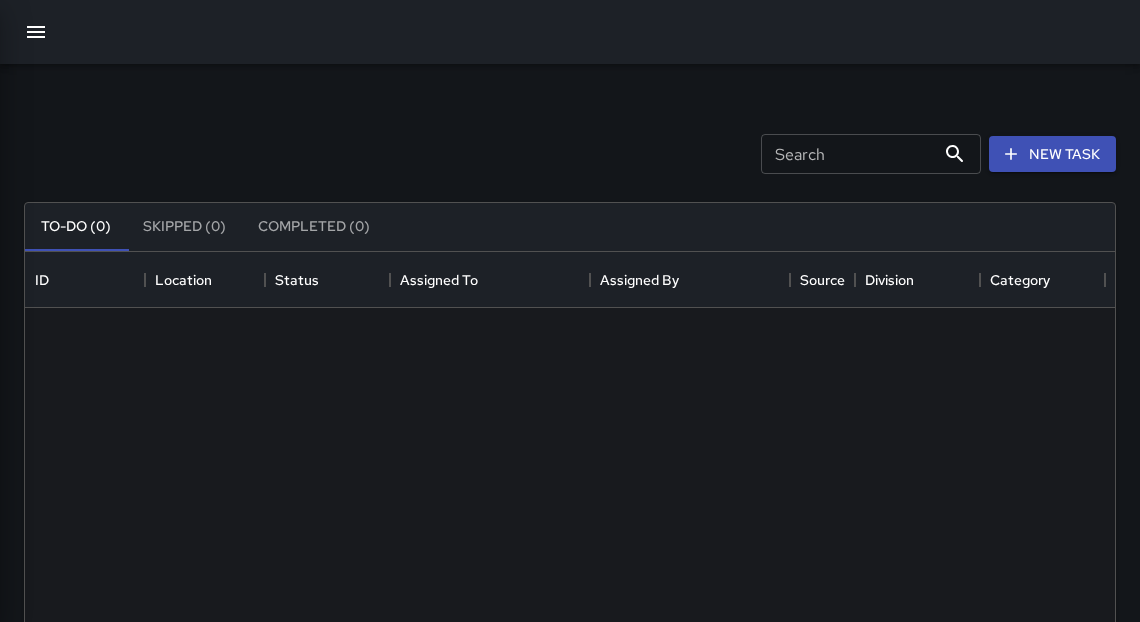 scroll, scrollTop: 12, scrollLeft: 12, axis: both 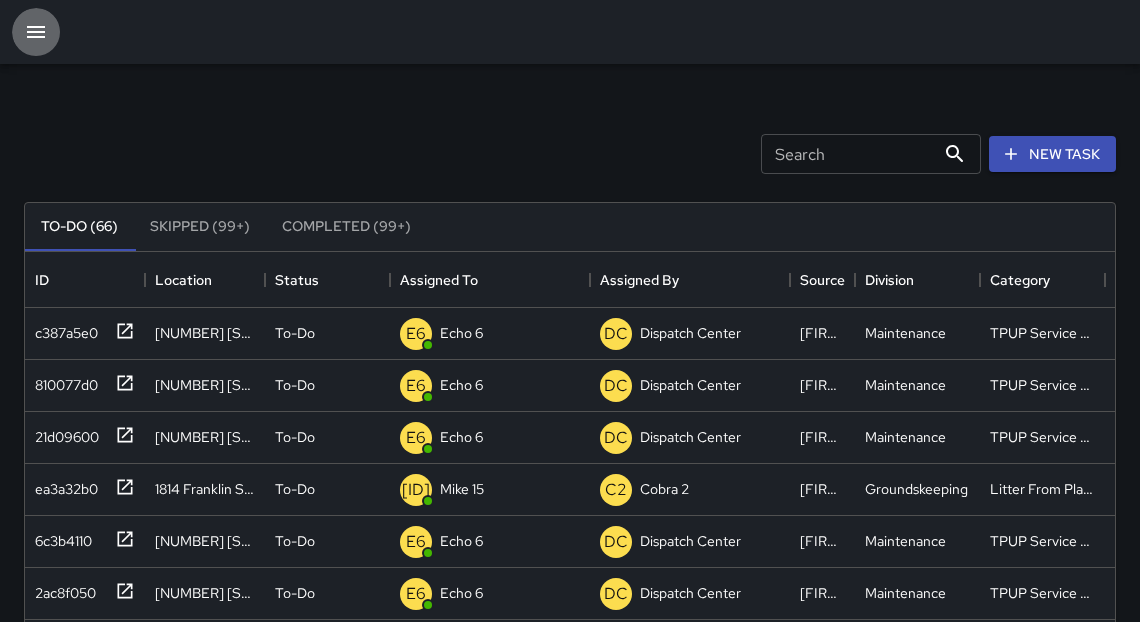 click 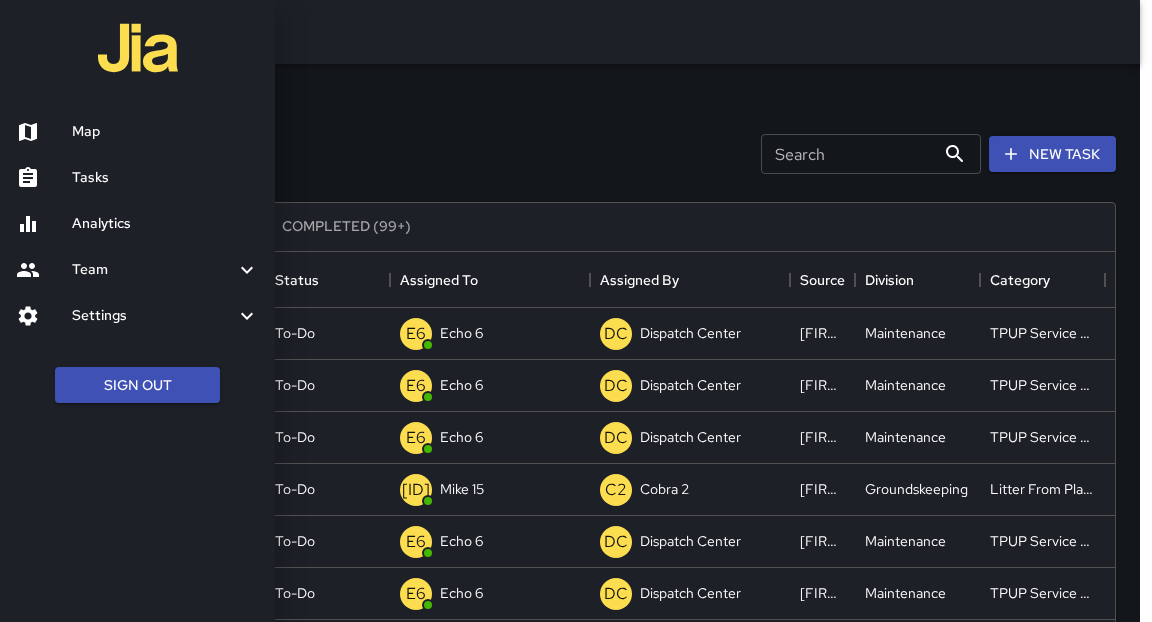 click on "Analytics" at bounding box center [165, 224] 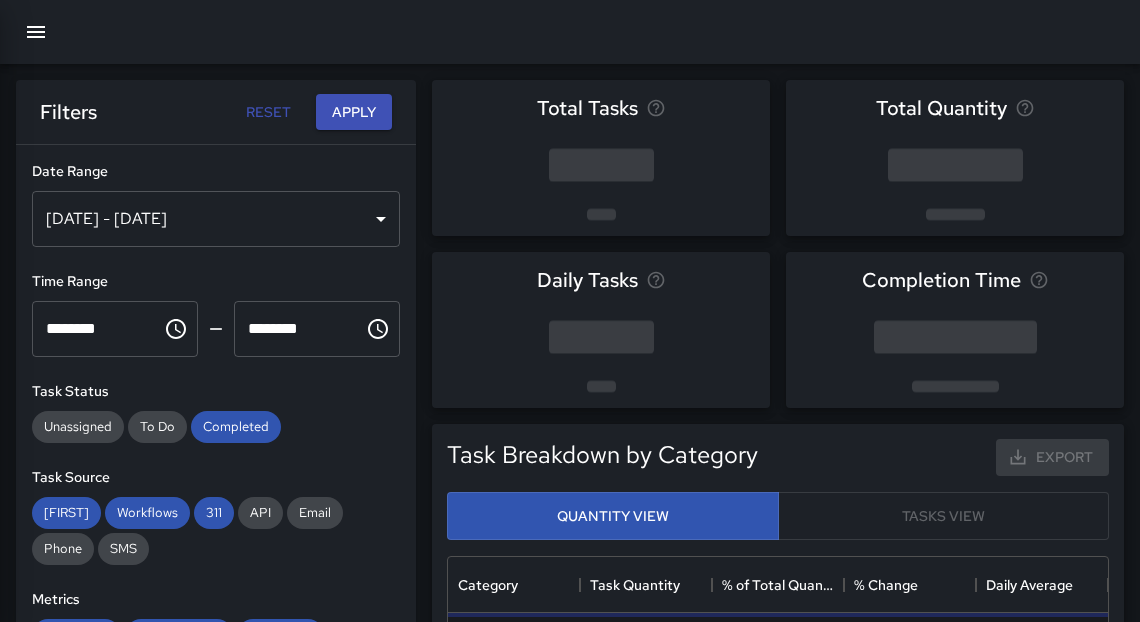 scroll, scrollTop: 12, scrollLeft: 12, axis: both 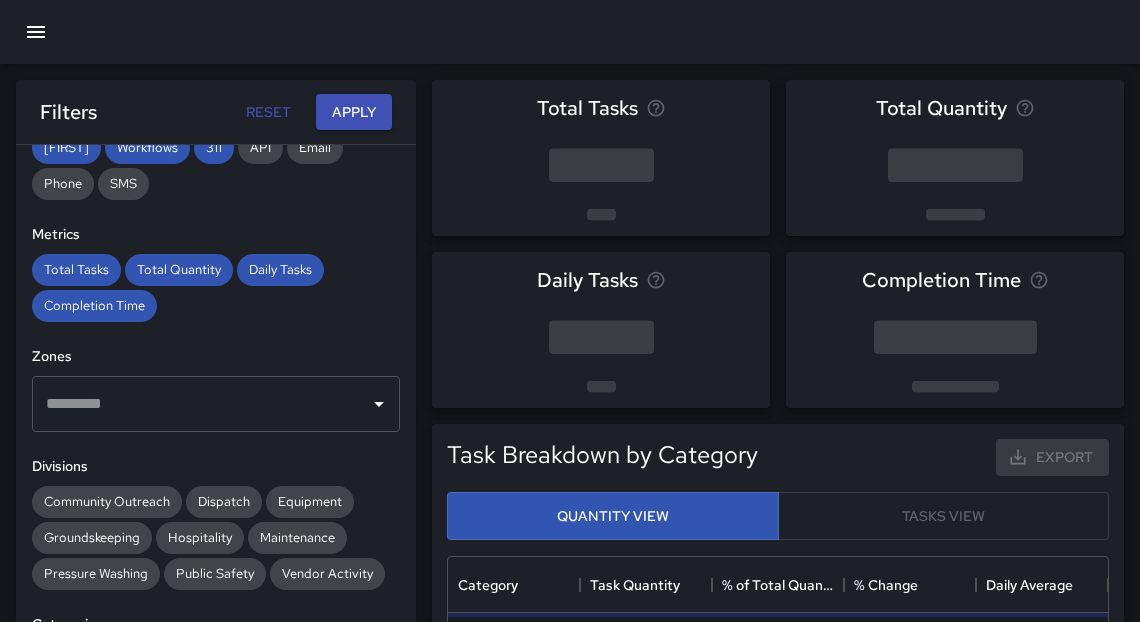 click on "​" at bounding box center [216, 404] 